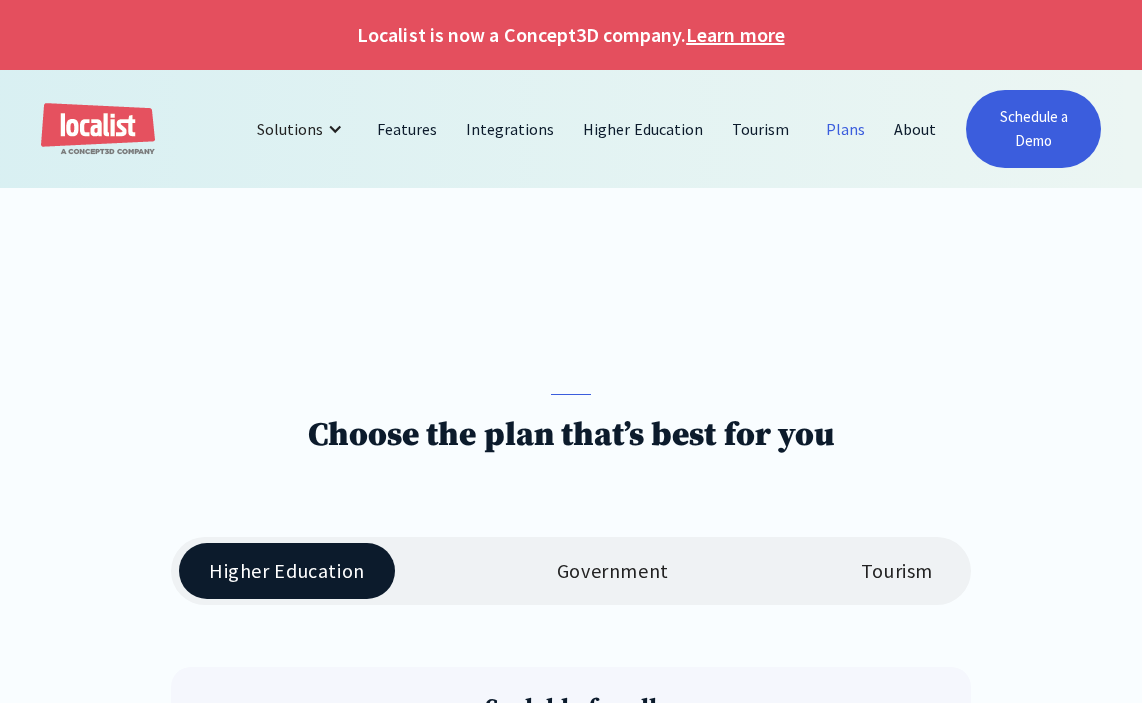 scroll, scrollTop: 0, scrollLeft: 0, axis: both 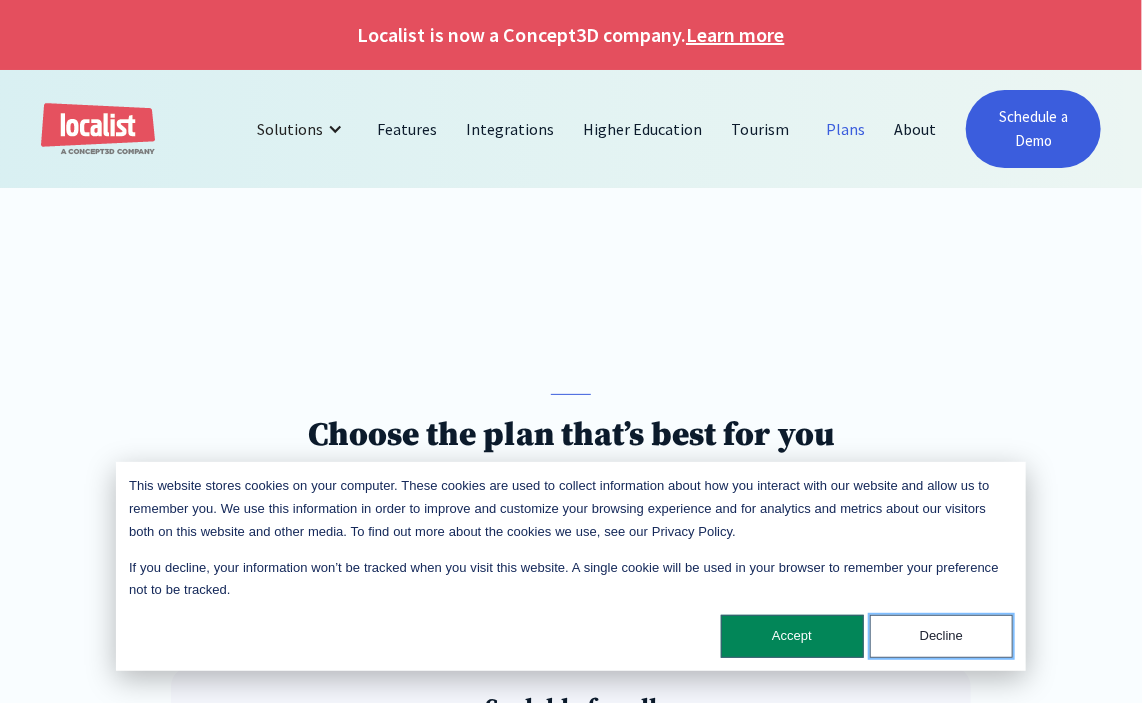 drag, startPoint x: 959, startPoint y: 631, endPoint x: 903, endPoint y: 625, distance: 56.32051 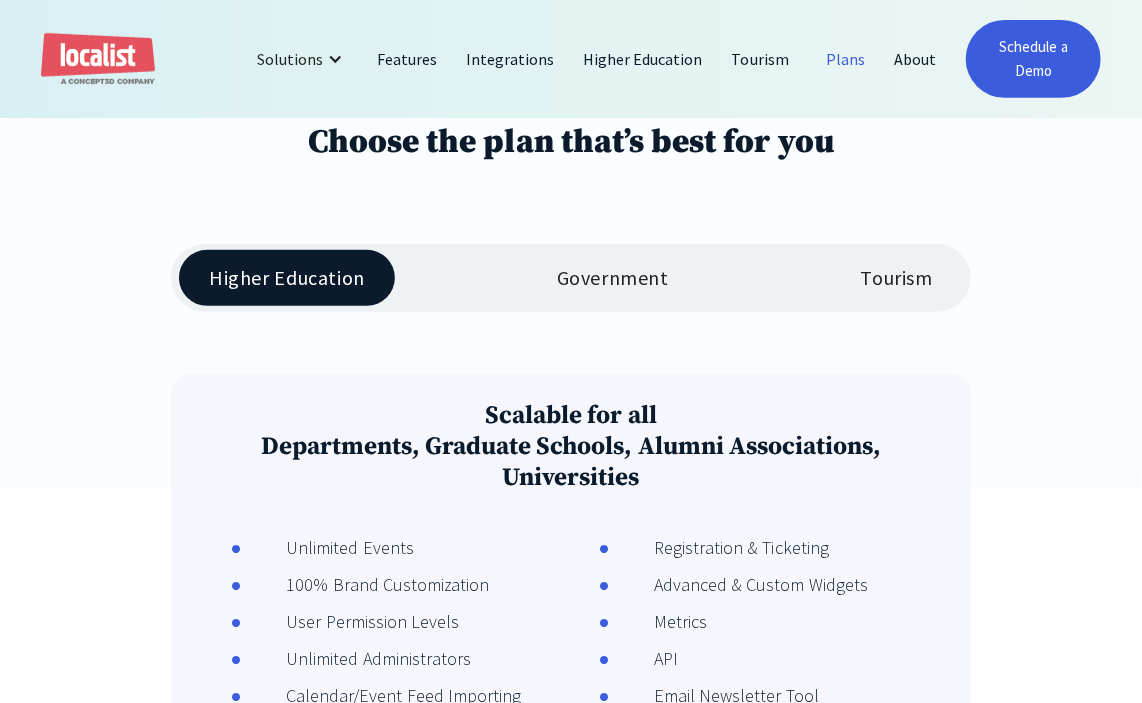 scroll, scrollTop: 500, scrollLeft: 0, axis: vertical 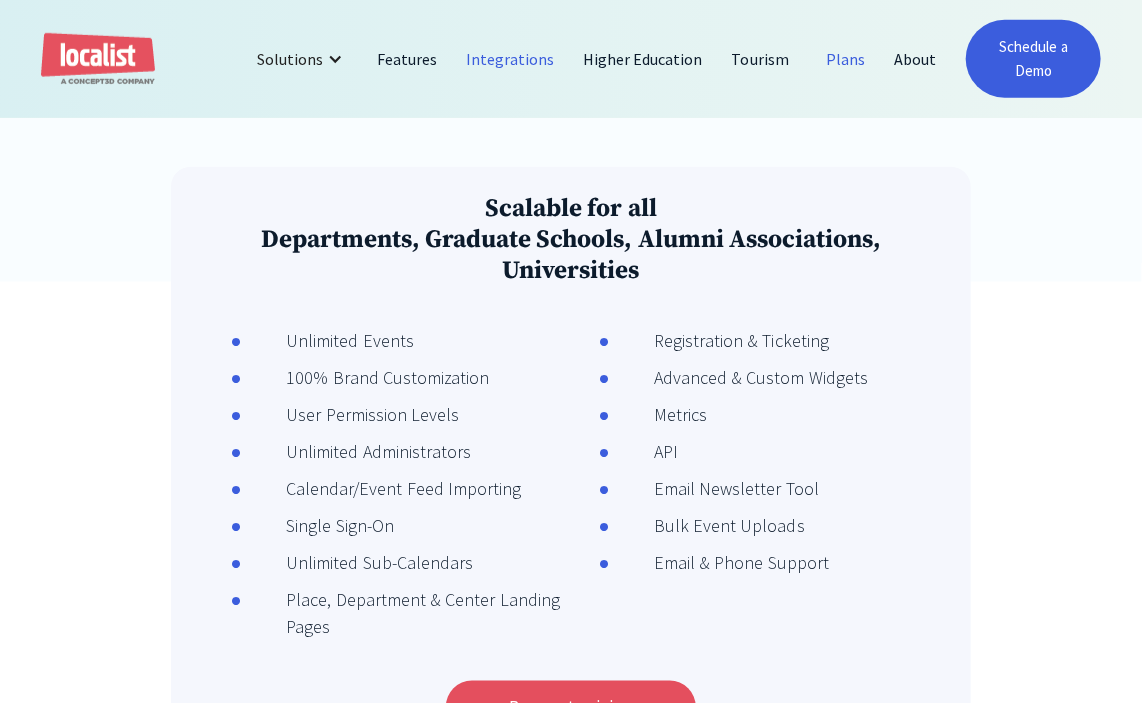 click on "Integrations" at bounding box center (510, 59) 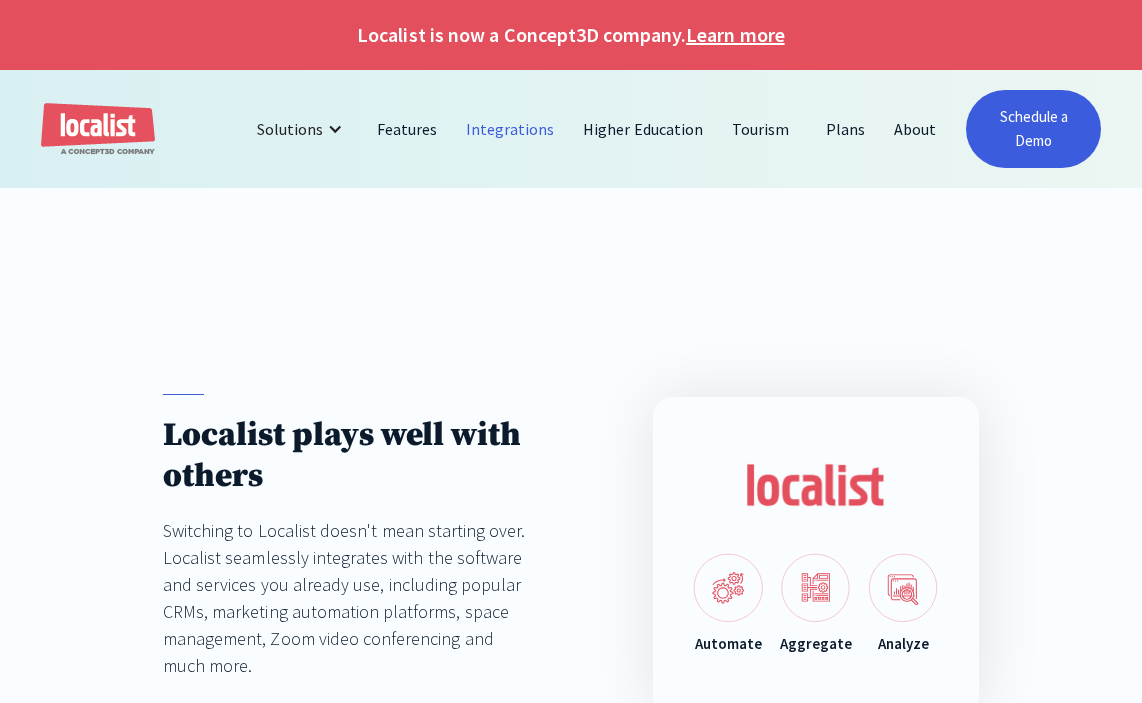 scroll, scrollTop: 0, scrollLeft: 0, axis: both 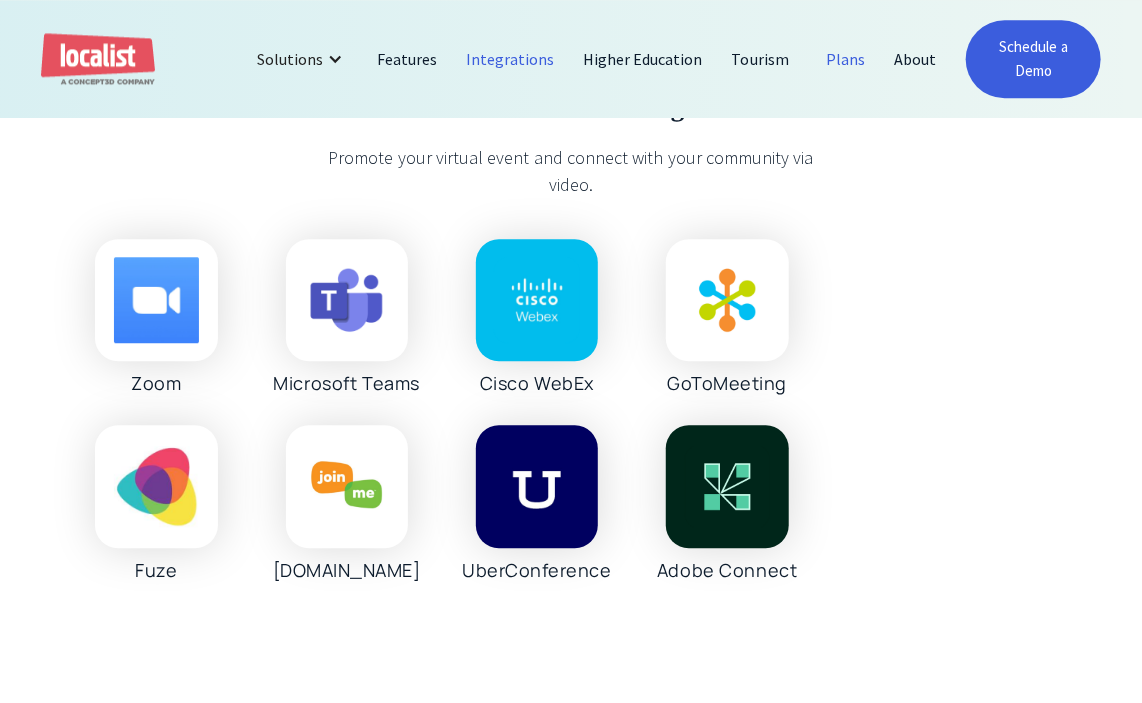 click on "Plans" at bounding box center (846, 59) 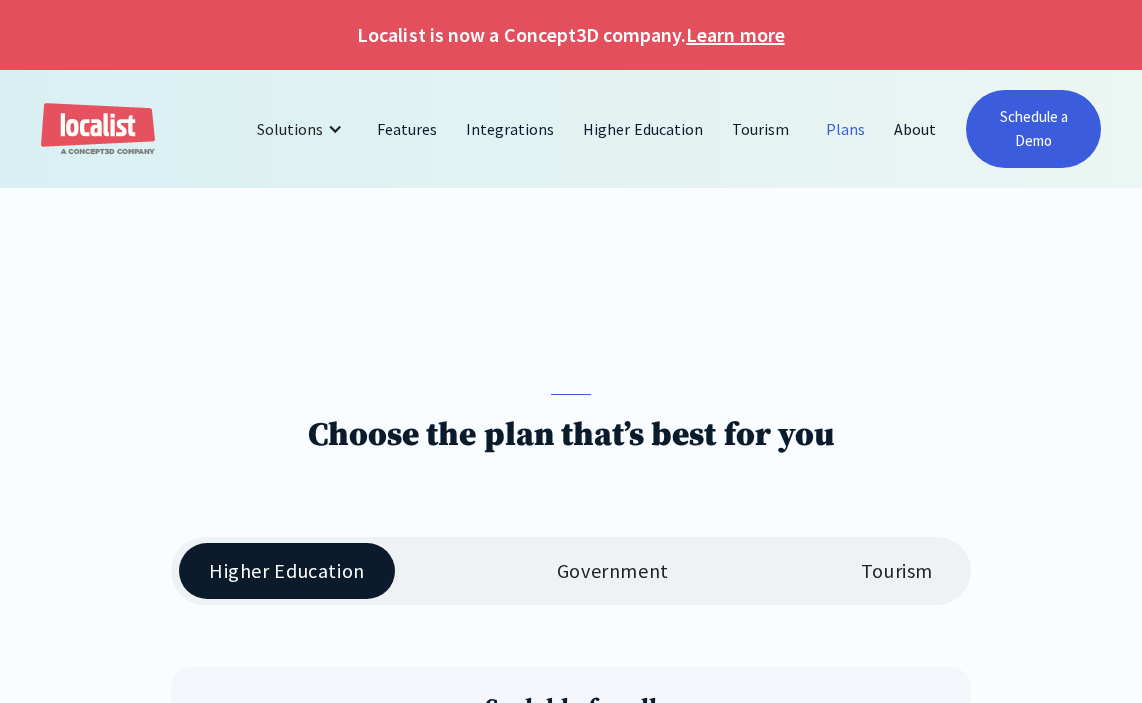 scroll, scrollTop: 0, scrollLeft: 0, axis: both 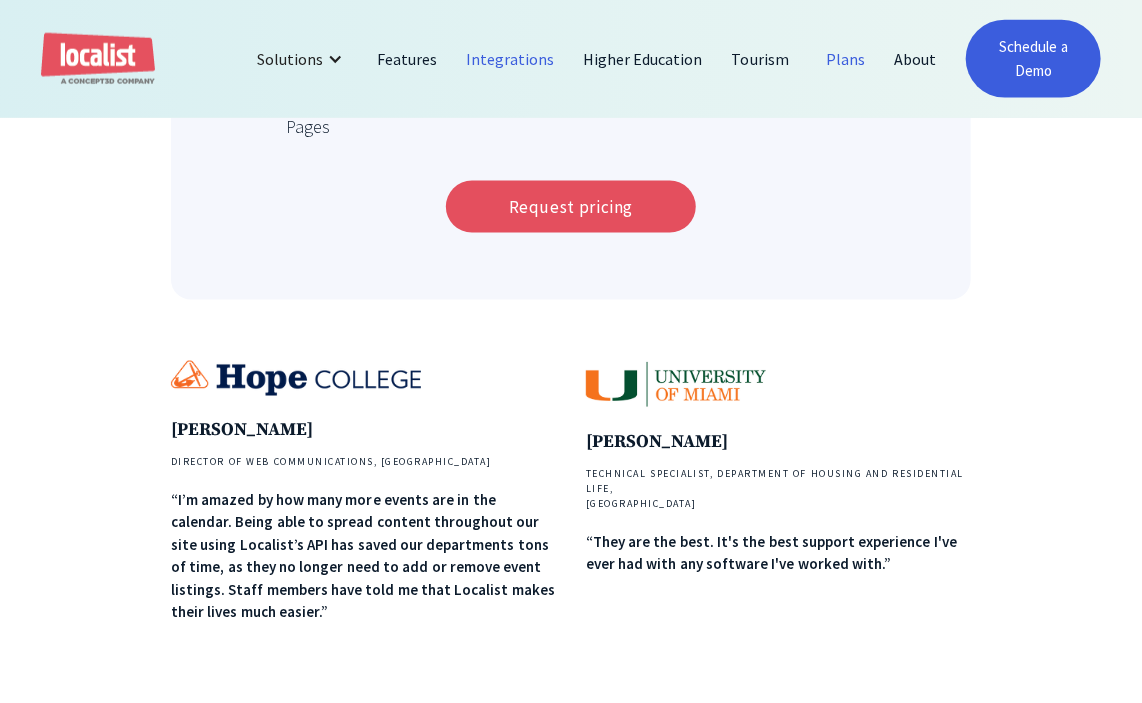 click on "Integrations" at bounding box center (510, 59) 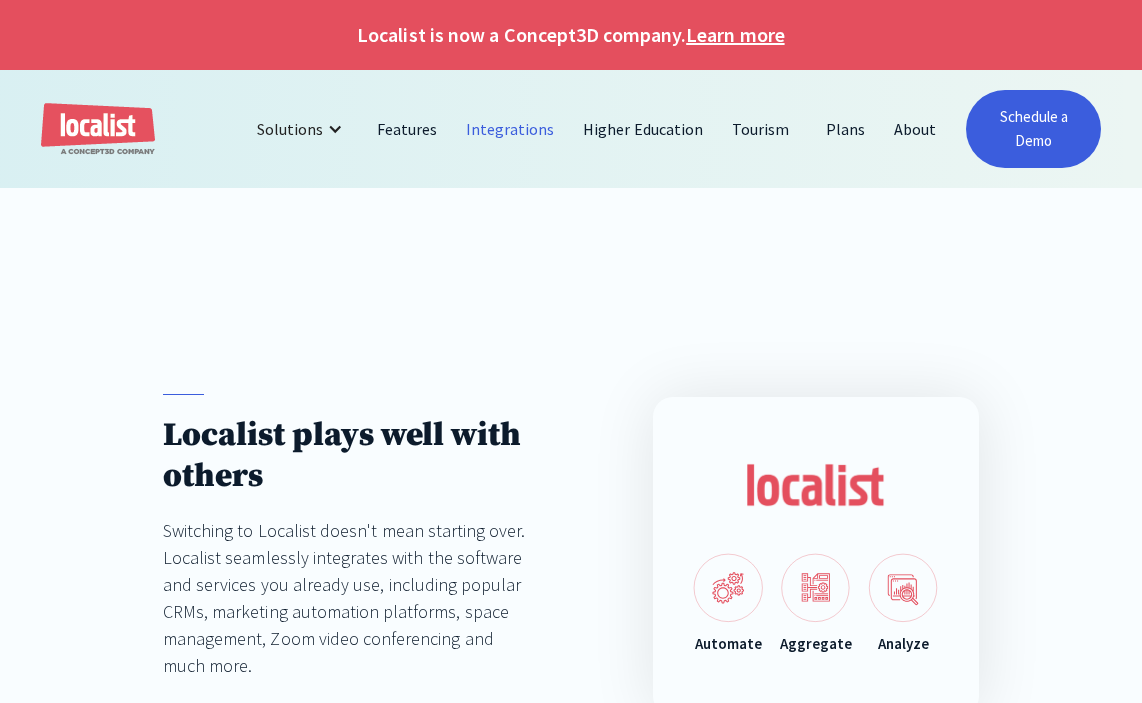 scroll, scrollTop: 0, scrollLeft: 0, axis: both 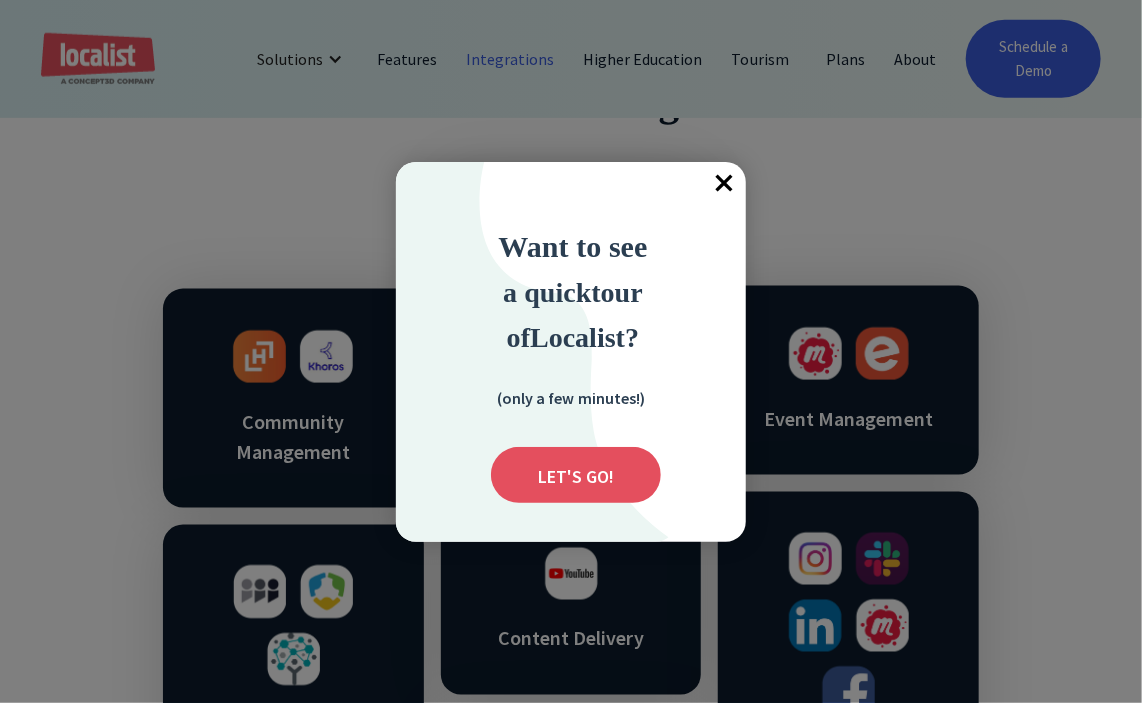 click on "×" at bounding box center [724, 184] 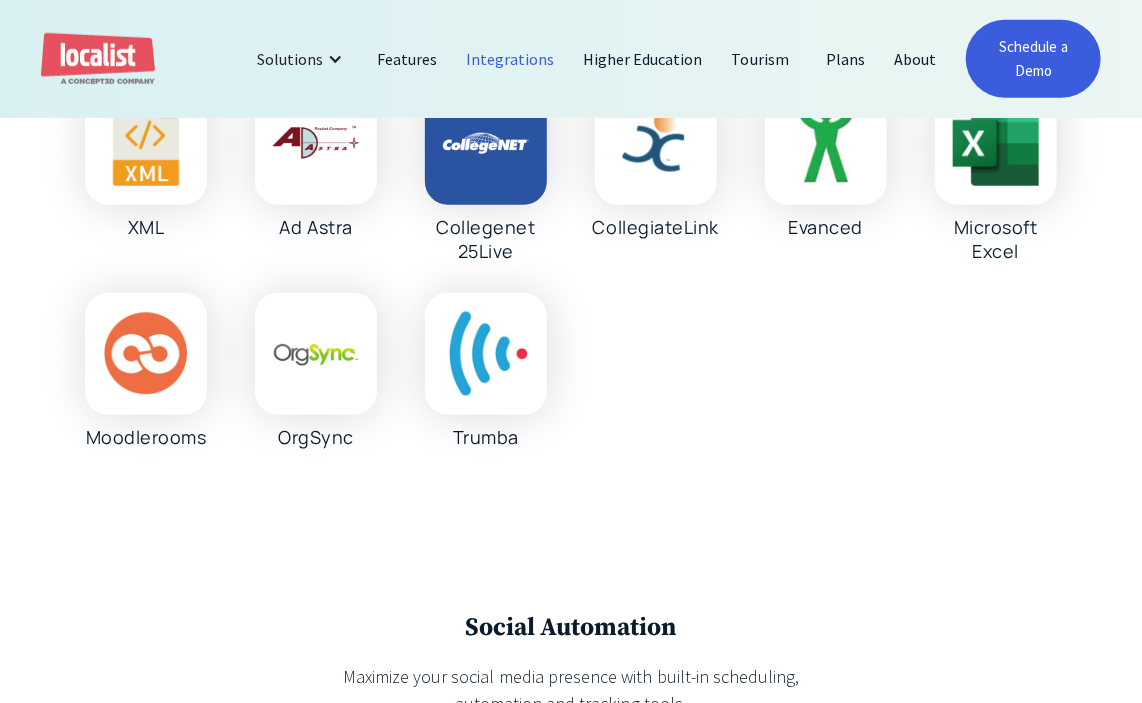 scroll, scrollTop: 4000, scrollLeft: 0, axis: vertical 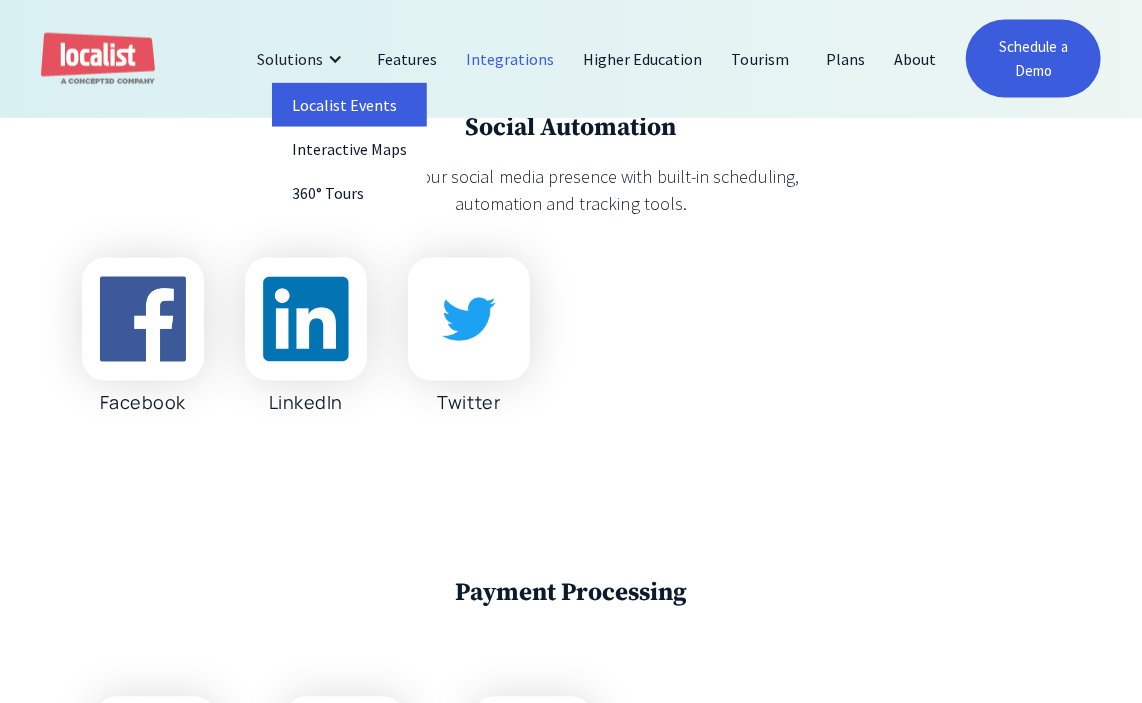 click on "Localist Events" at bounding box center [350, 105] 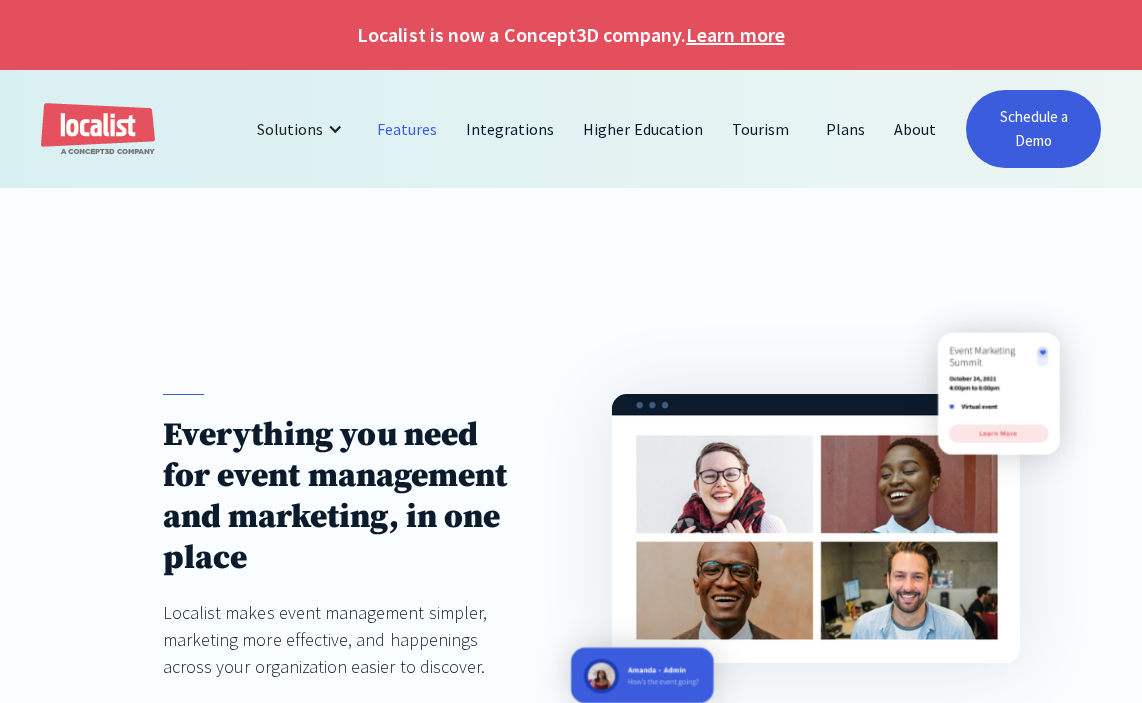 scroll, scrollTop: 0, scrollLeft: 0, axis: both 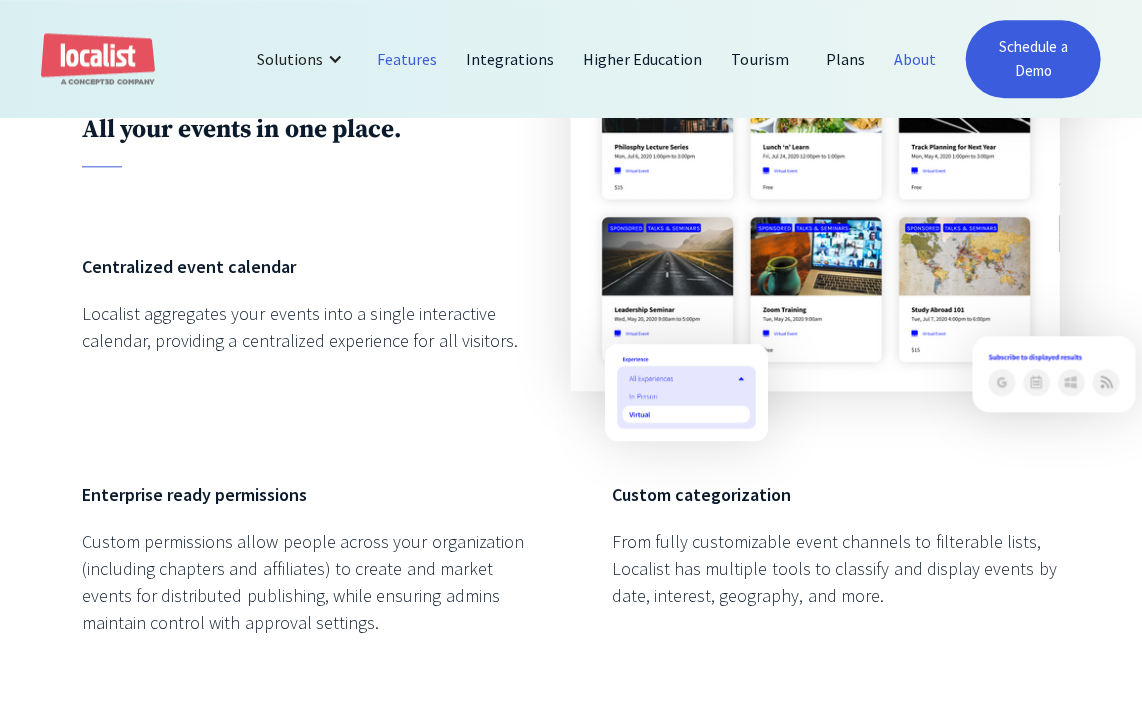 click on "About" at bounding box center [915, 59] 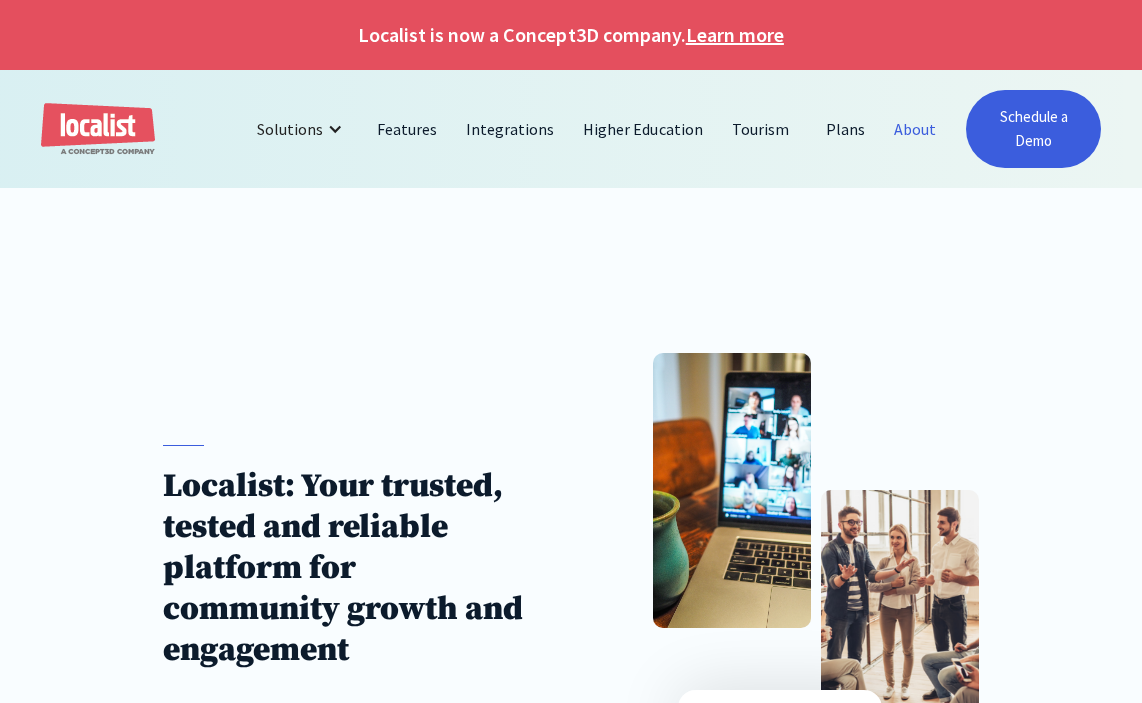 scroll, scrollTop: 0, scrollLeft: 0, axis: both 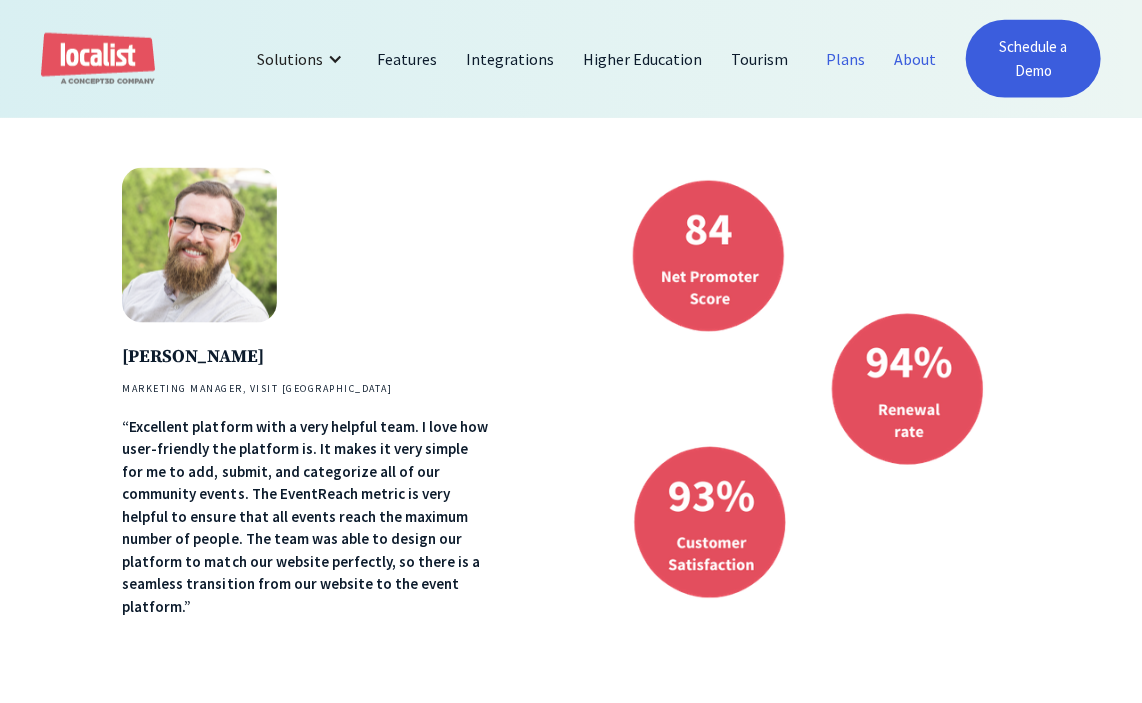 click on "Plans" at bounding box center (846, 59) 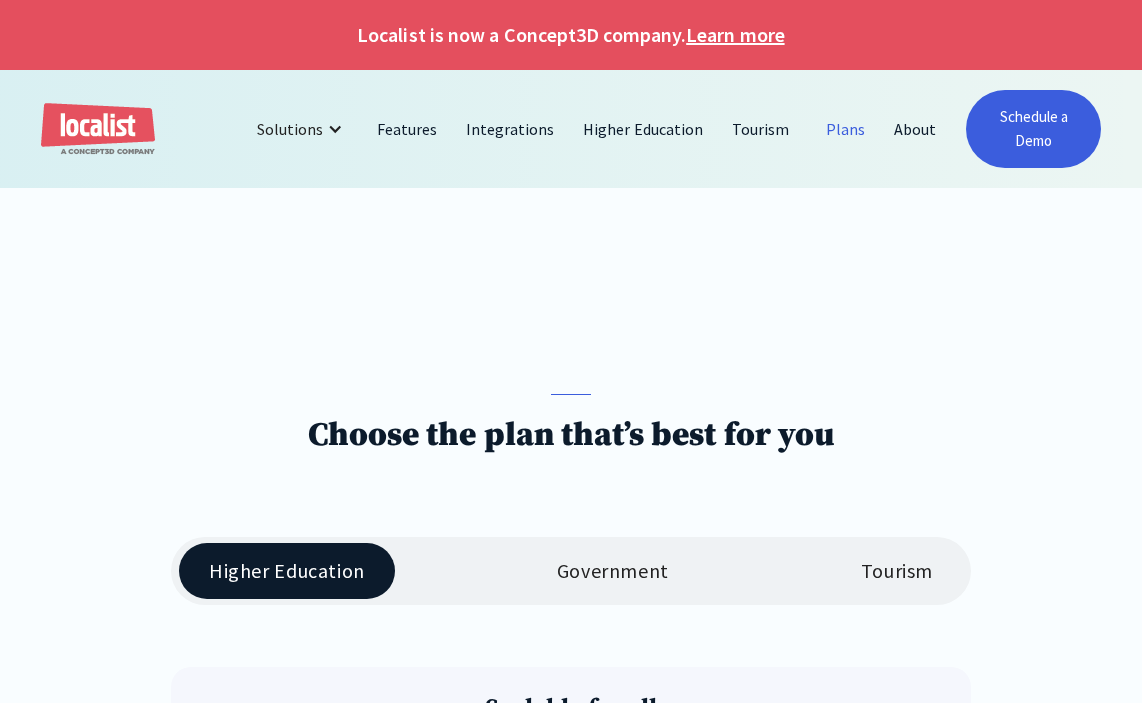 scroll, scrollTop: 0, scrollLeft: 0, axis: both 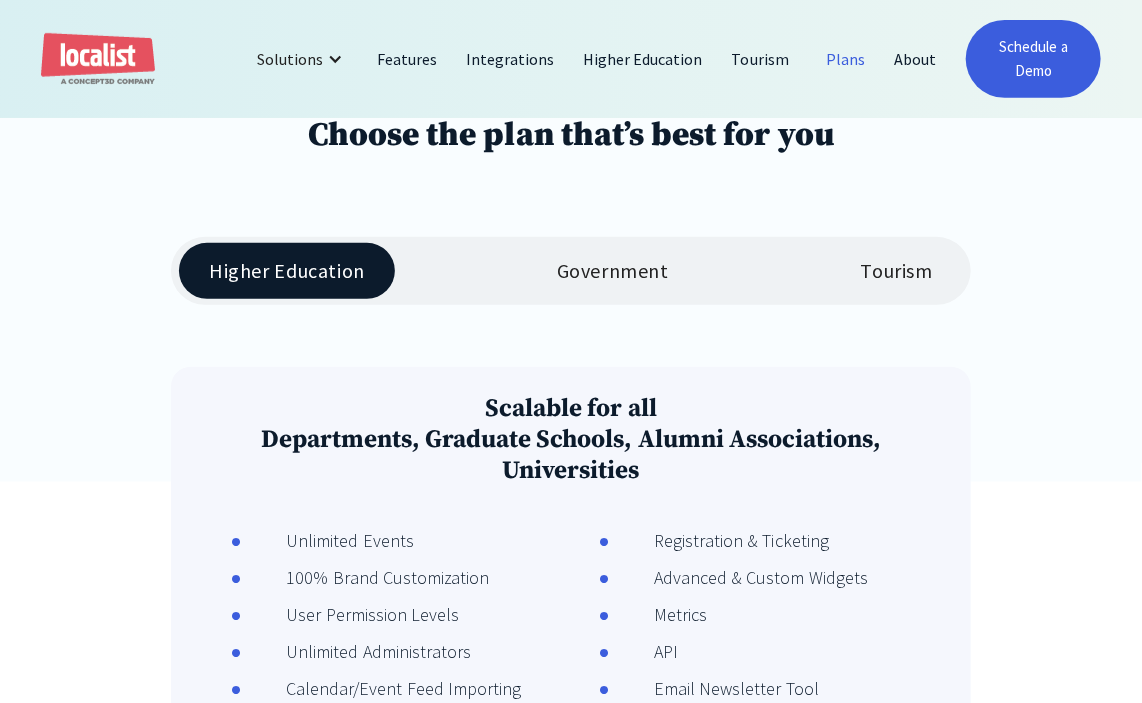 click on "Government" at bounding box center (613, 271) 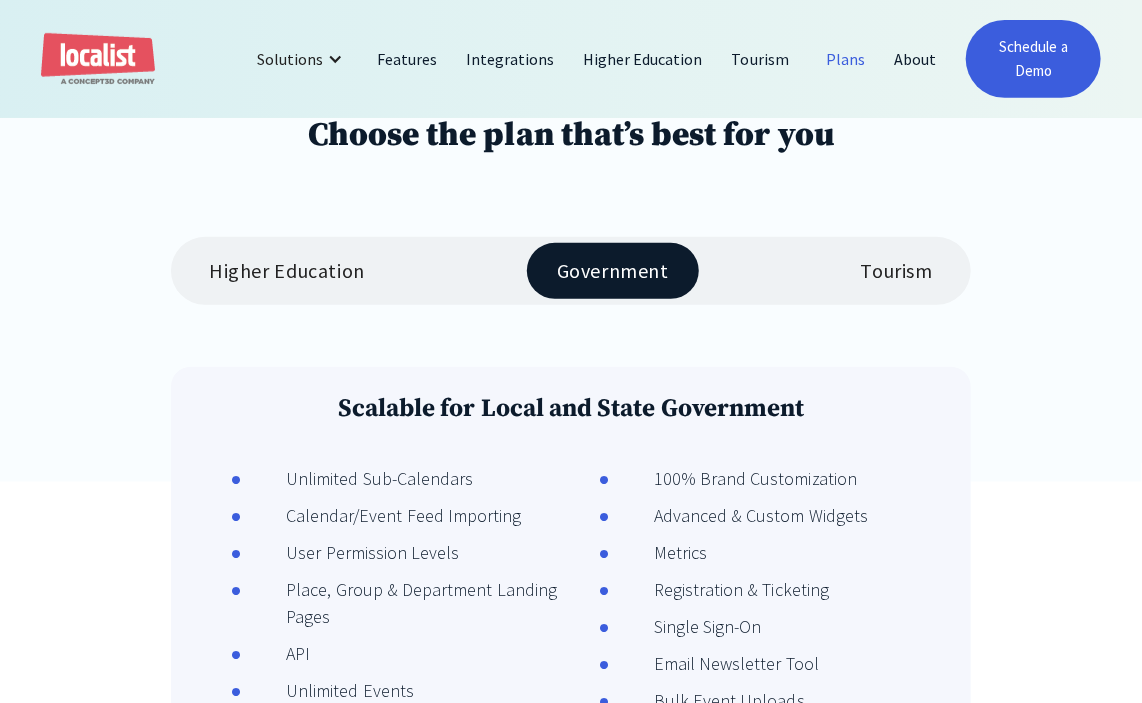 click on "Tourism" at bounding box center [897, 271] 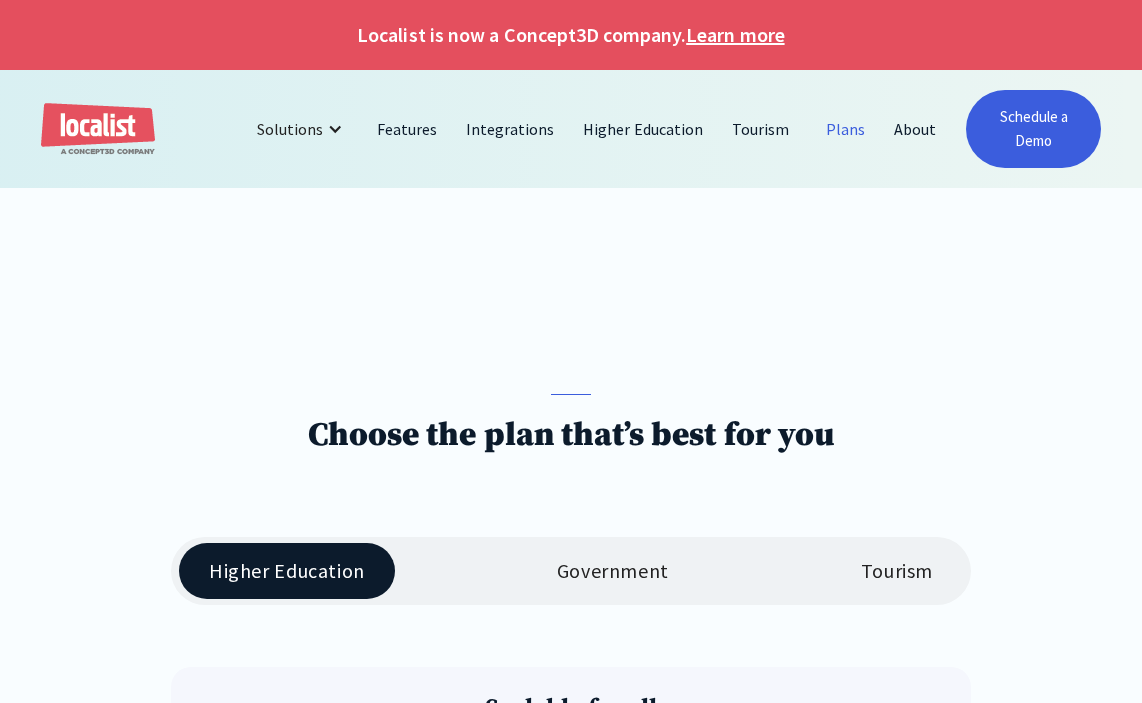 scroll, scrollTop: 300, scrollLeft: 0, axis: vertical 